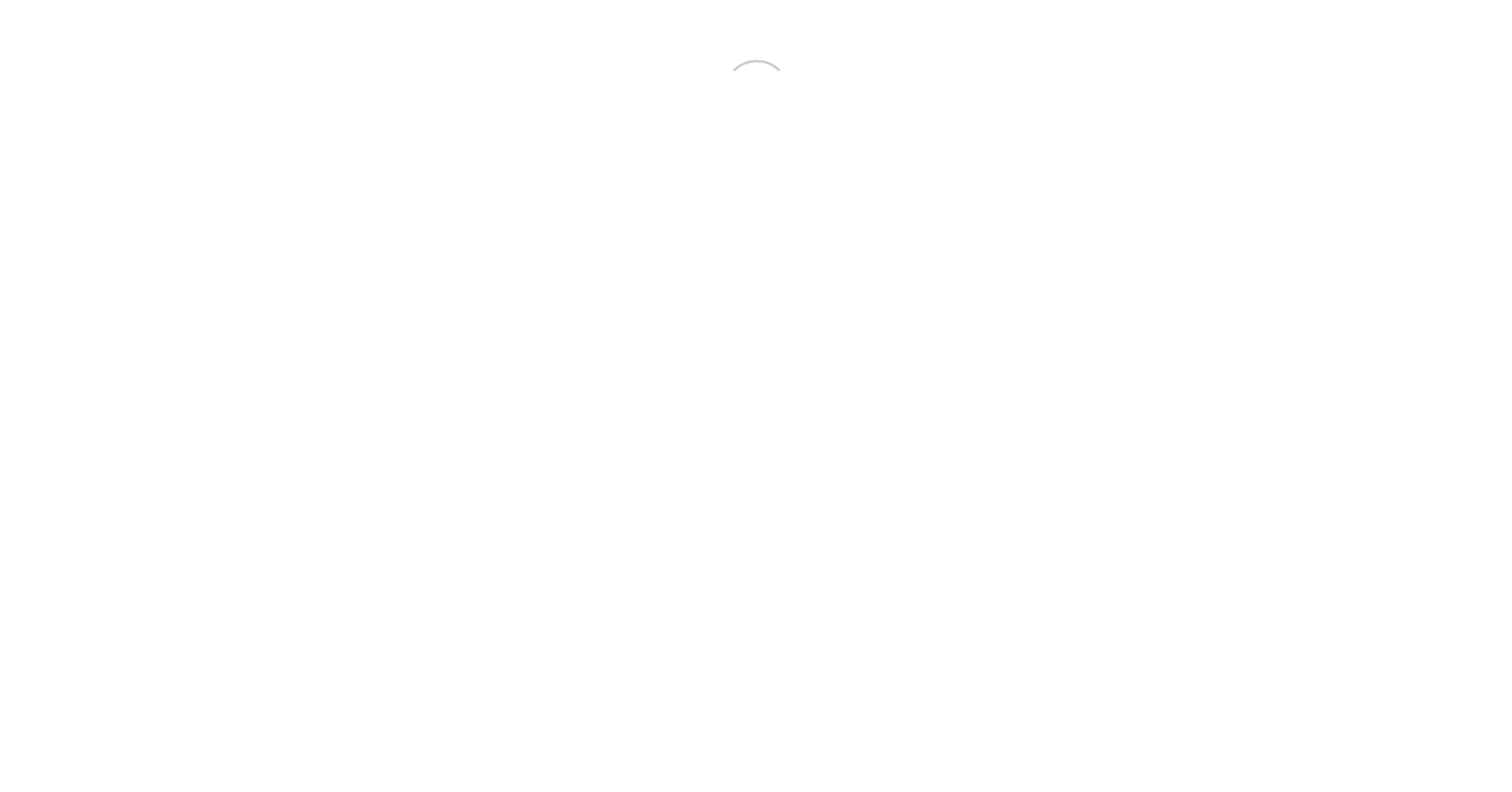scroll, scrollTop: 0, scrollLeft: 0, axis: both 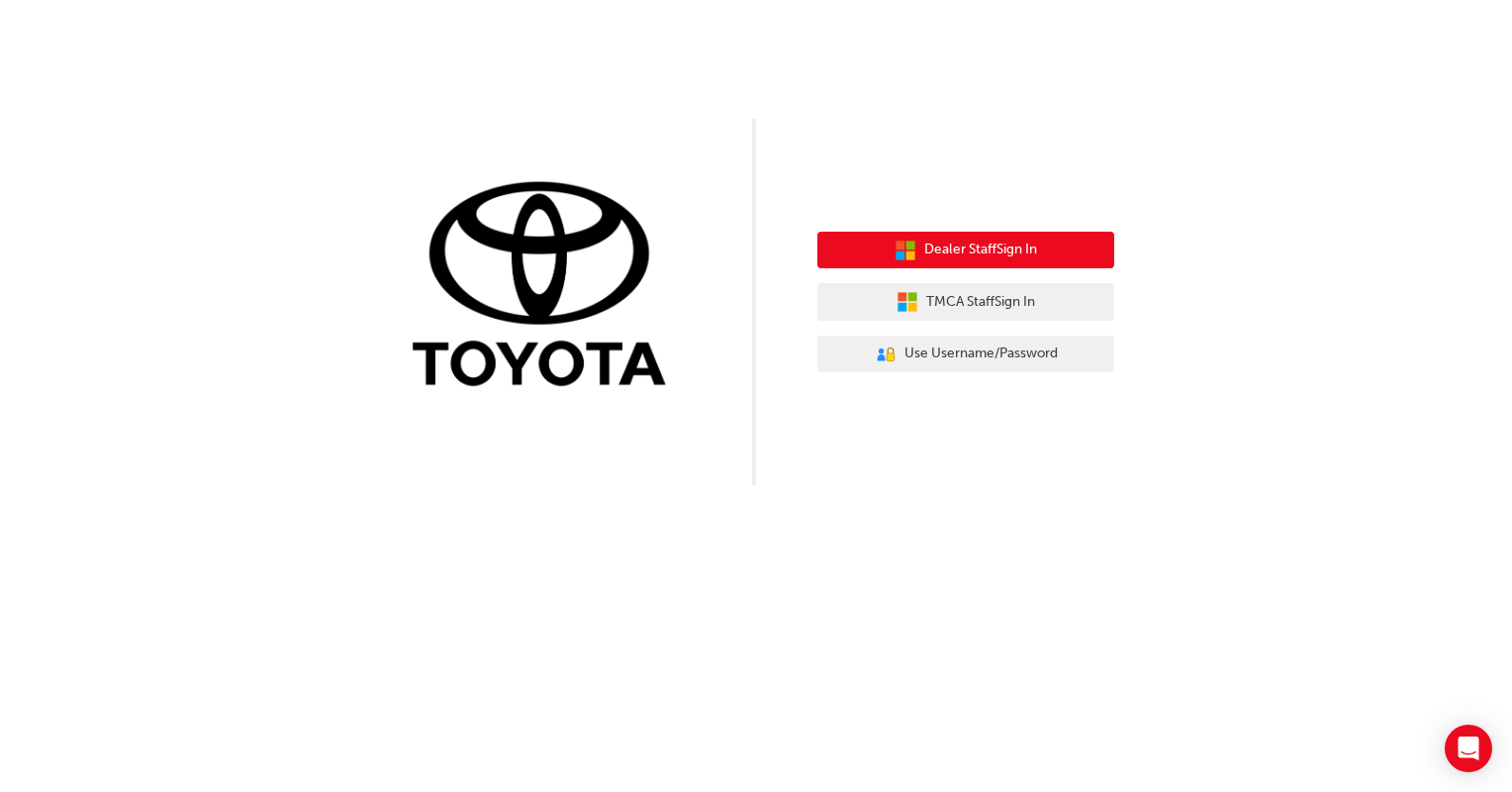 click on "Dealer Staff  Sign In" at bounding box center [966, 250] 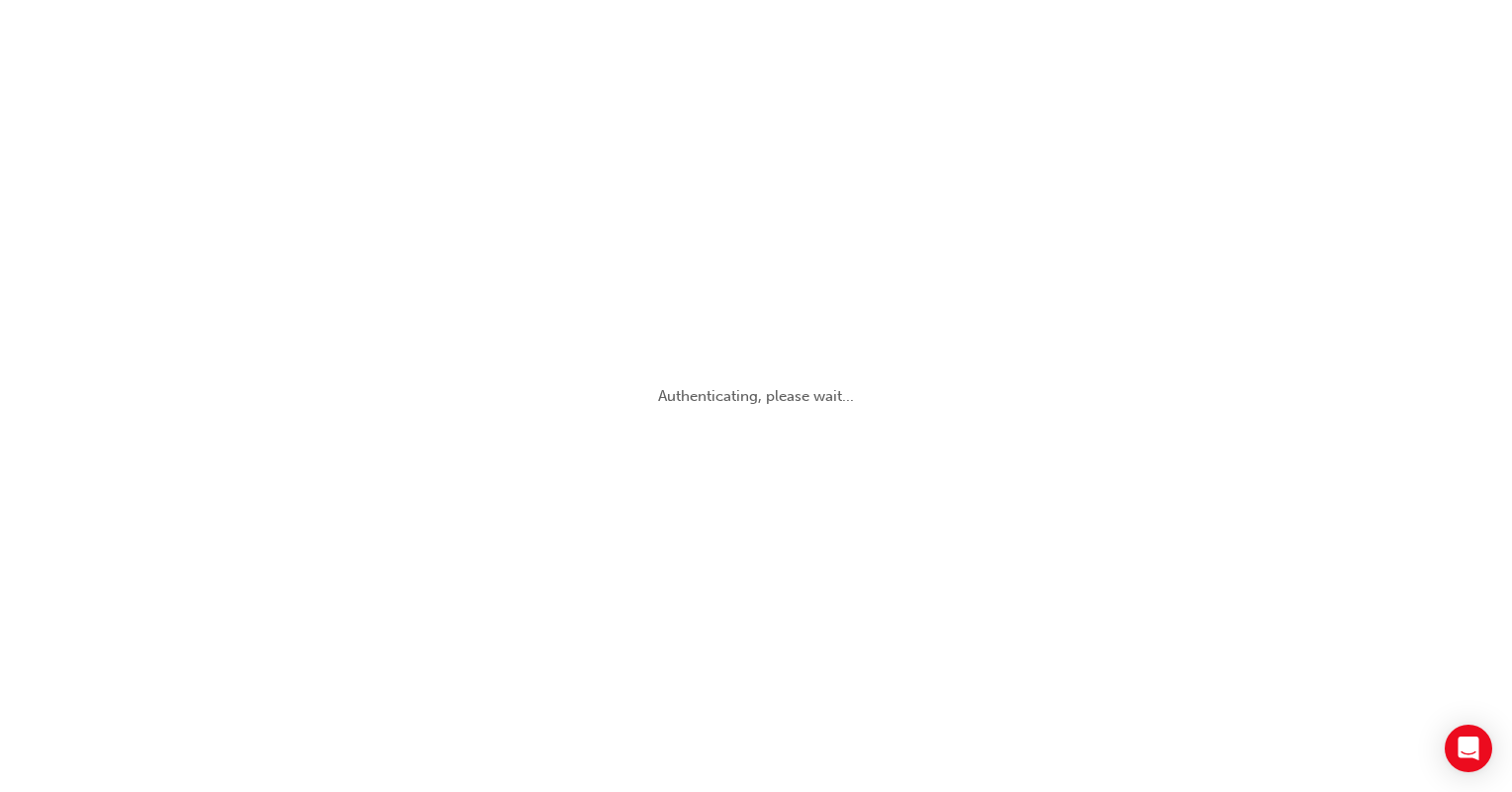 scroll, scrollTop: 0, scrollLeft: 0, axis: both 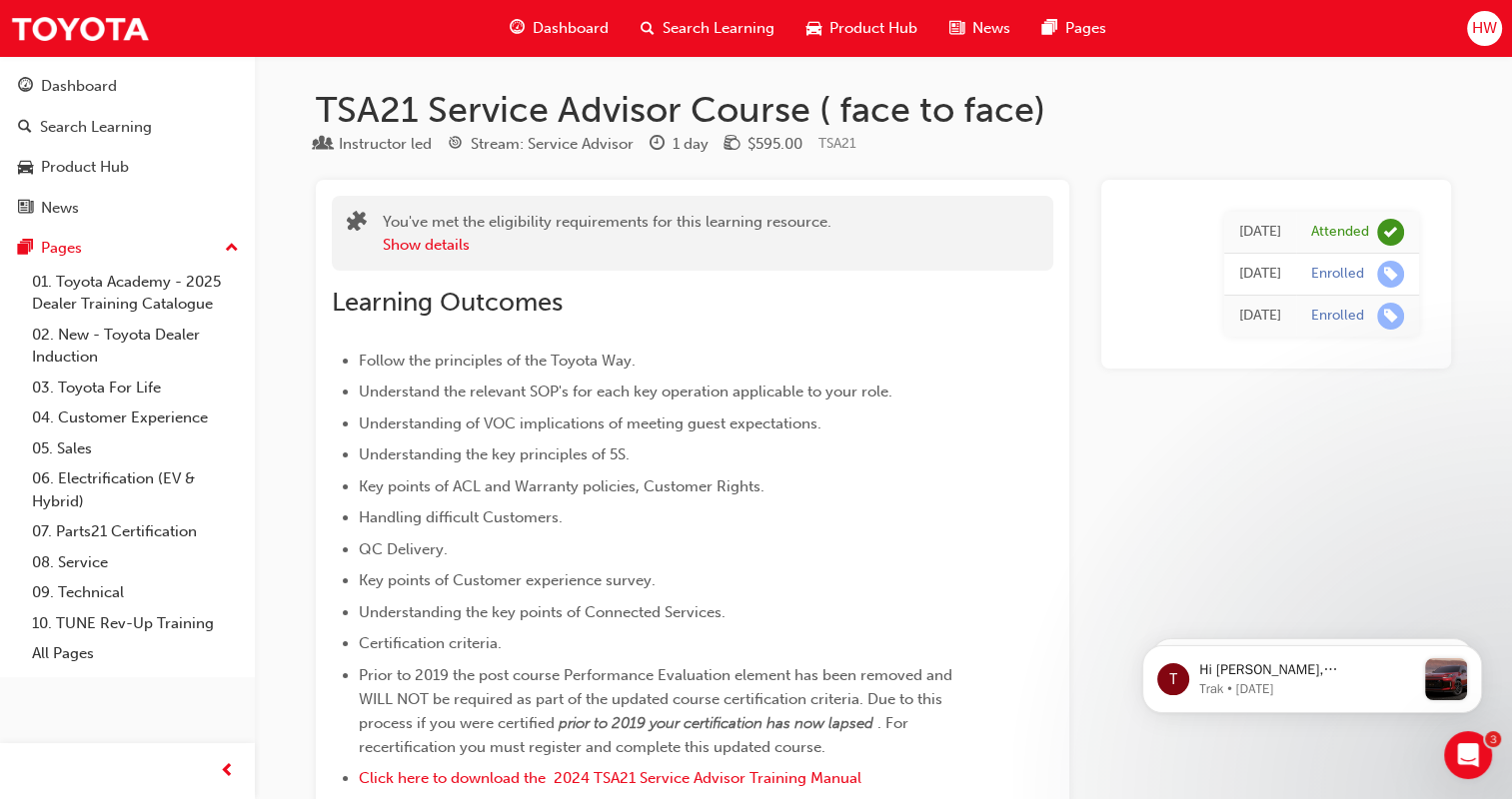 click on "Dashboard" at bounding box center (571, 28) 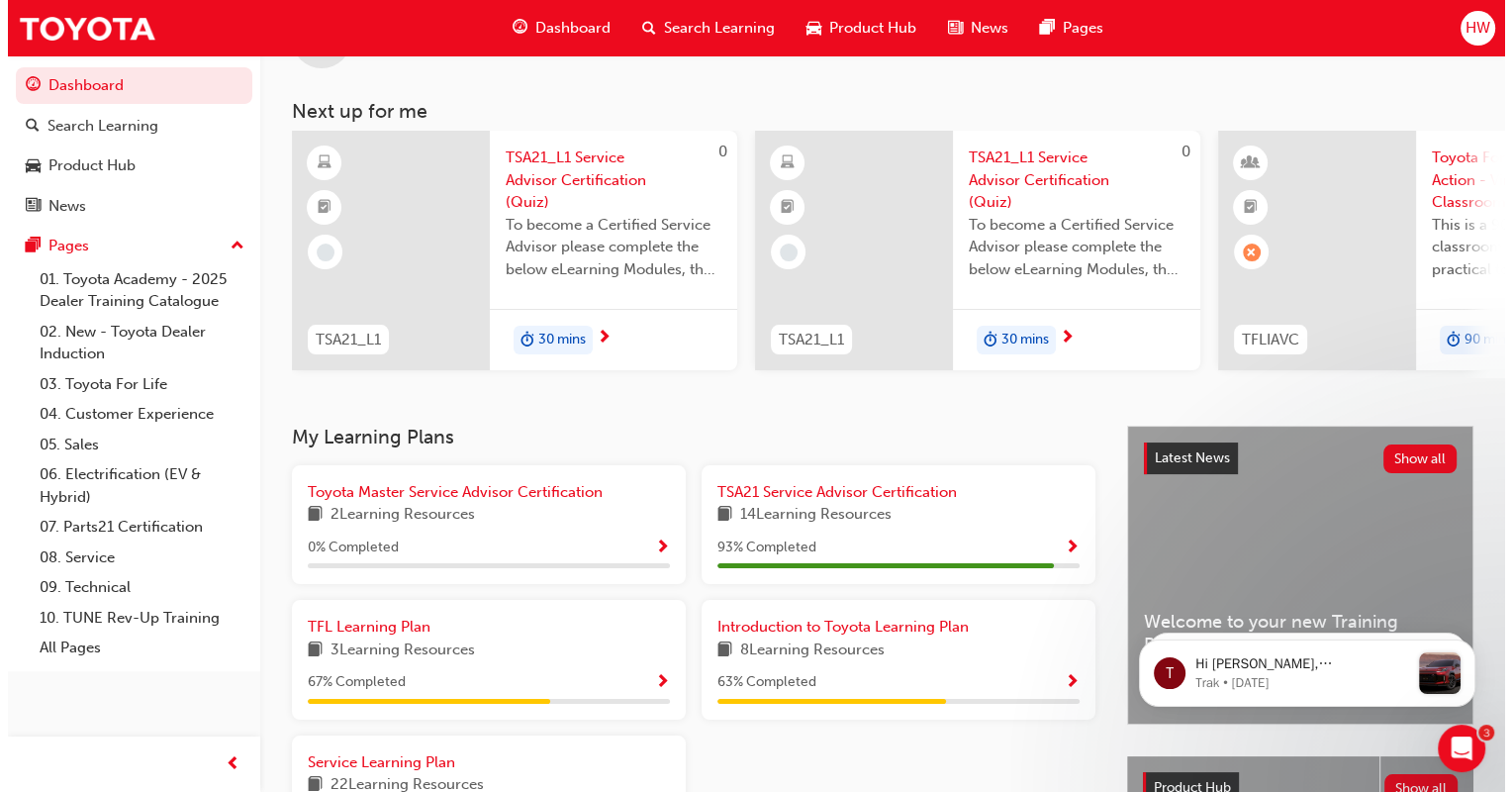scroll, scrollTop: 0, scrollLeft: 0, axis: both 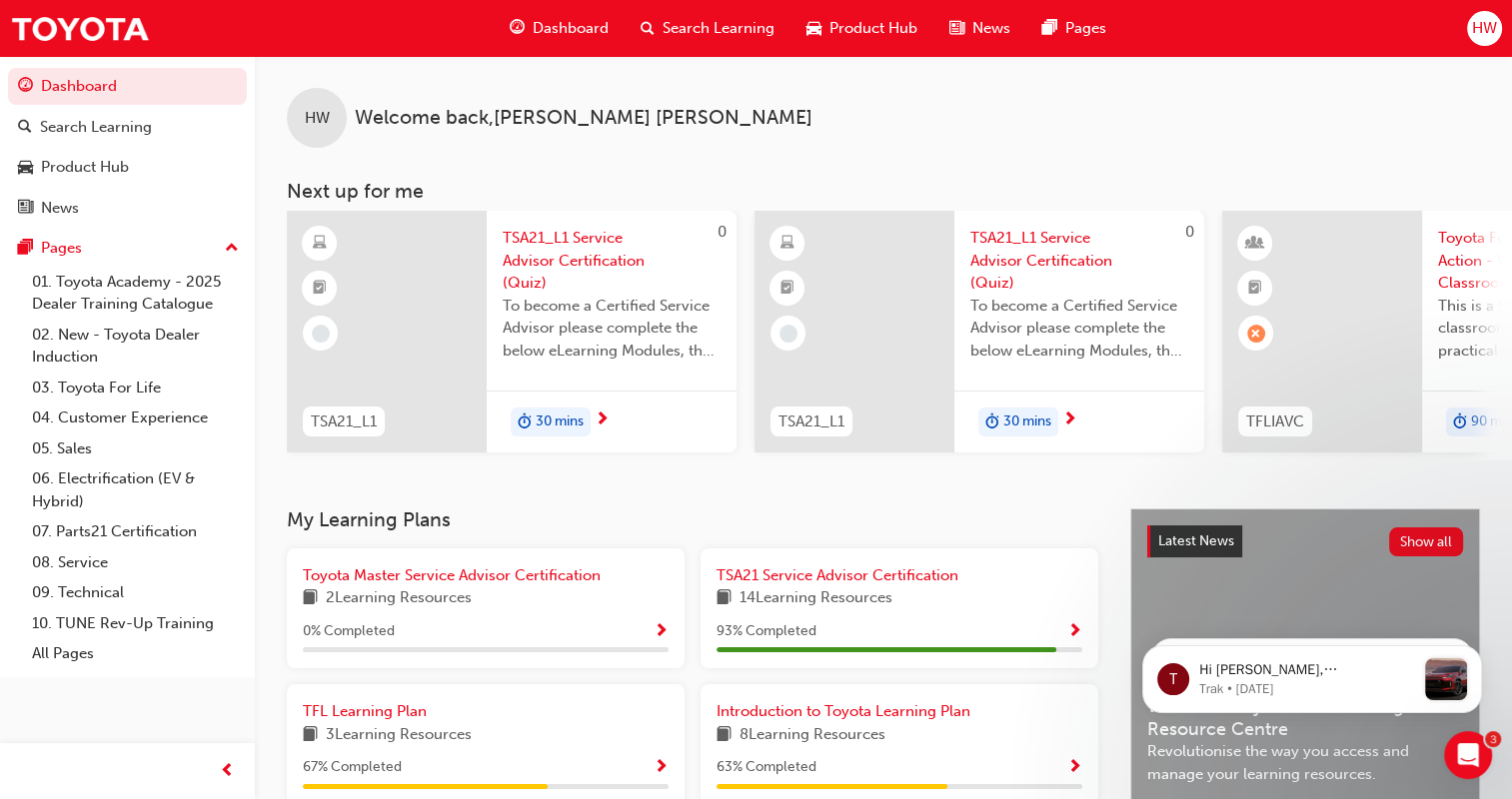 click on "Search Learning" at bounding box center [719, 28] 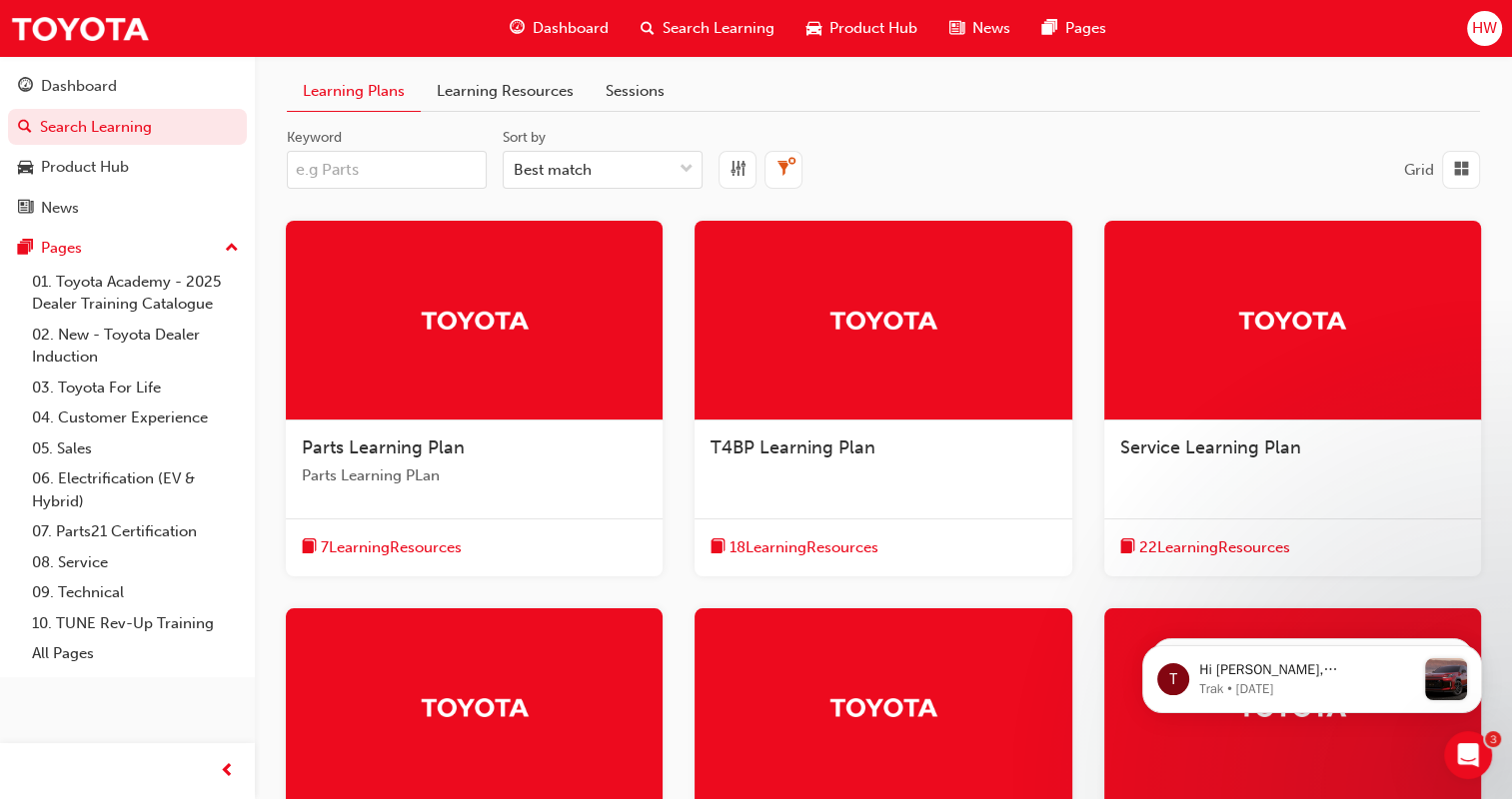 click on "Keyword" at bounding box center [387, 170] 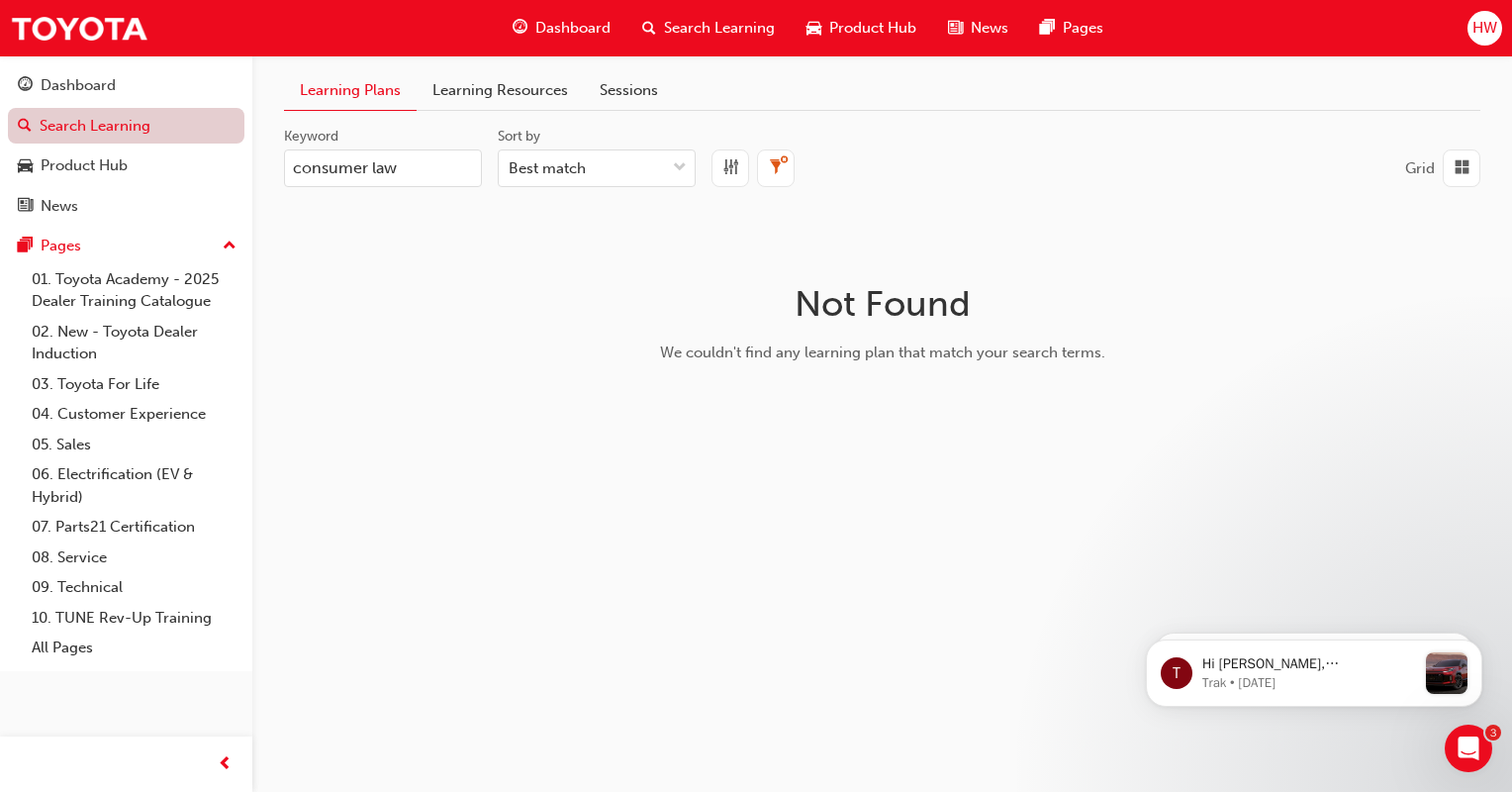 drag, startPoint x: 127, startPoint y: 133, endPoint x: 222, endPoint y: 142, distance: 95.42536 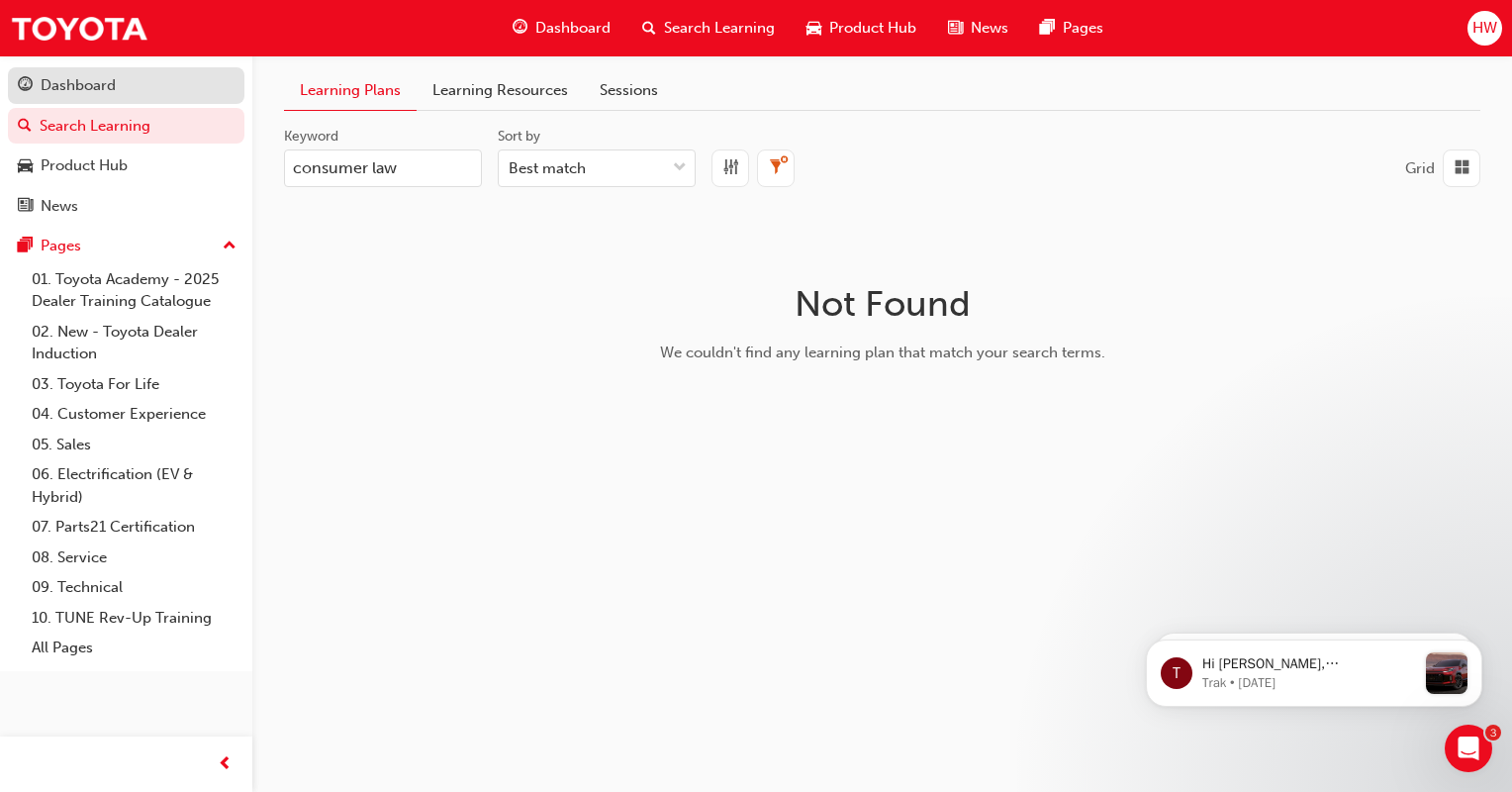 drag, startPoint x: 423, startPoint y: 170, endPoint x: 84, endPoint y: 96, distance: 346.9827 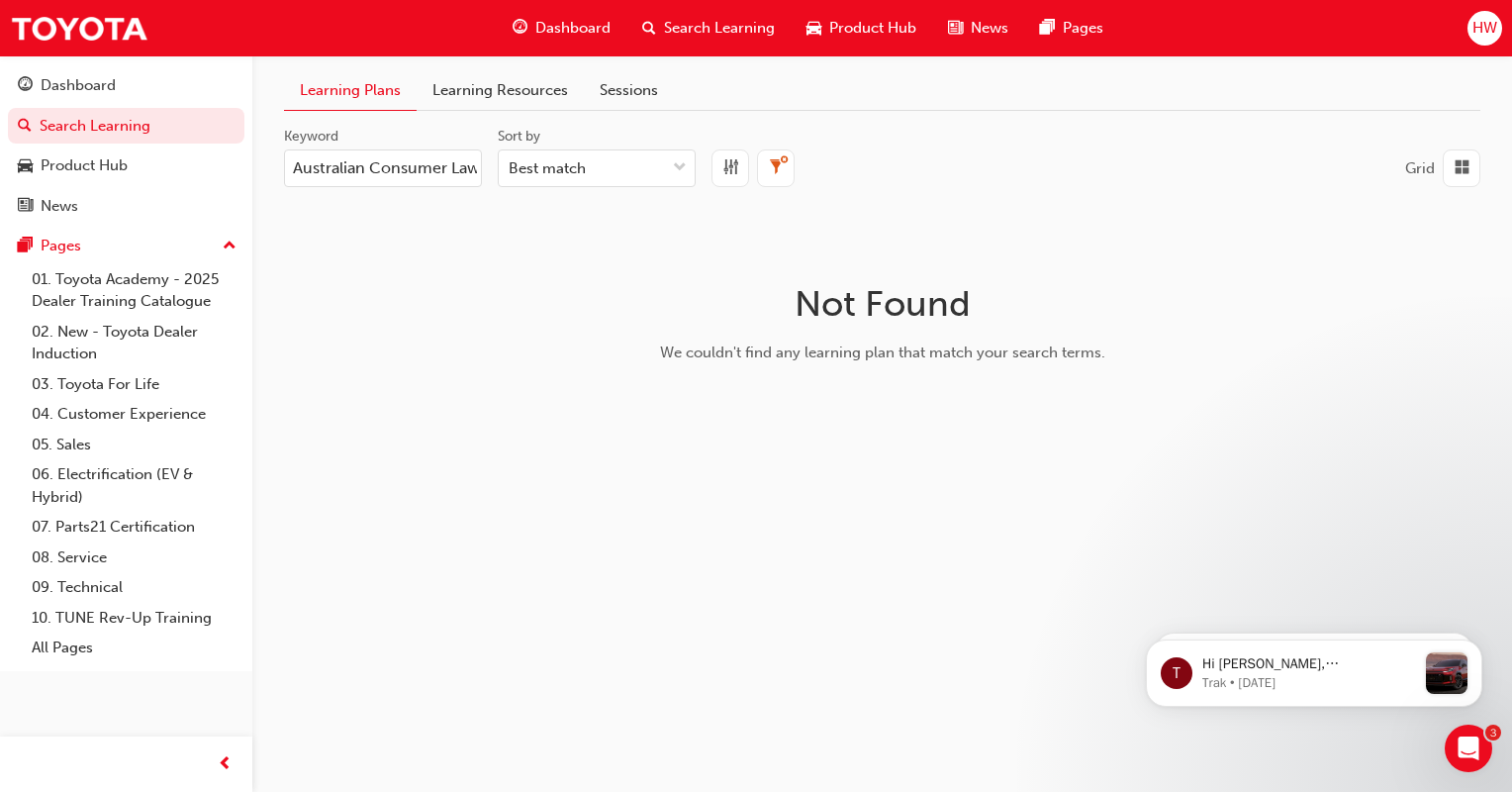 scroll, scrollTop: 0, scrollLeft: 5, axis: horizontal 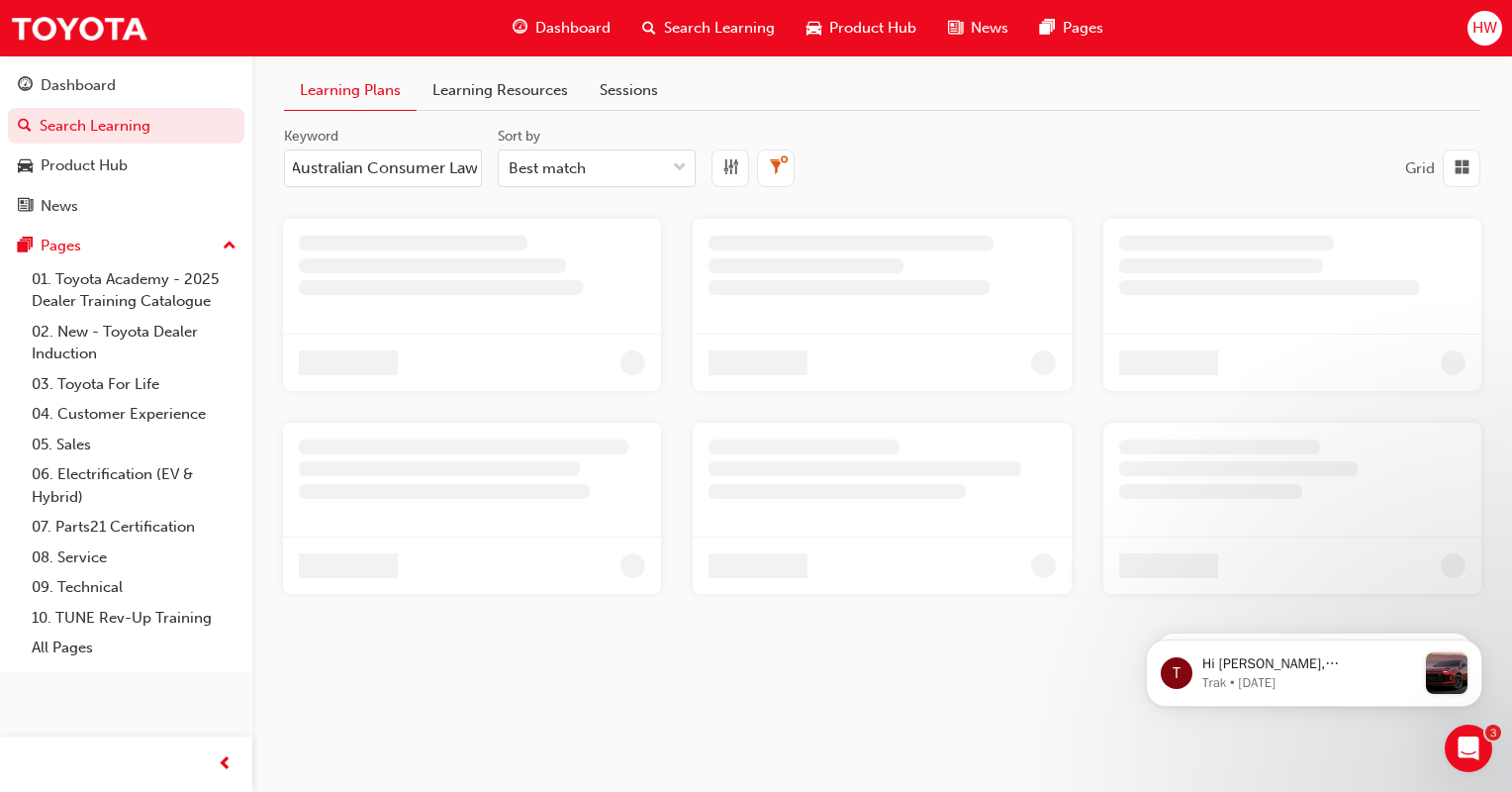 type on "Australian Consumer Law" 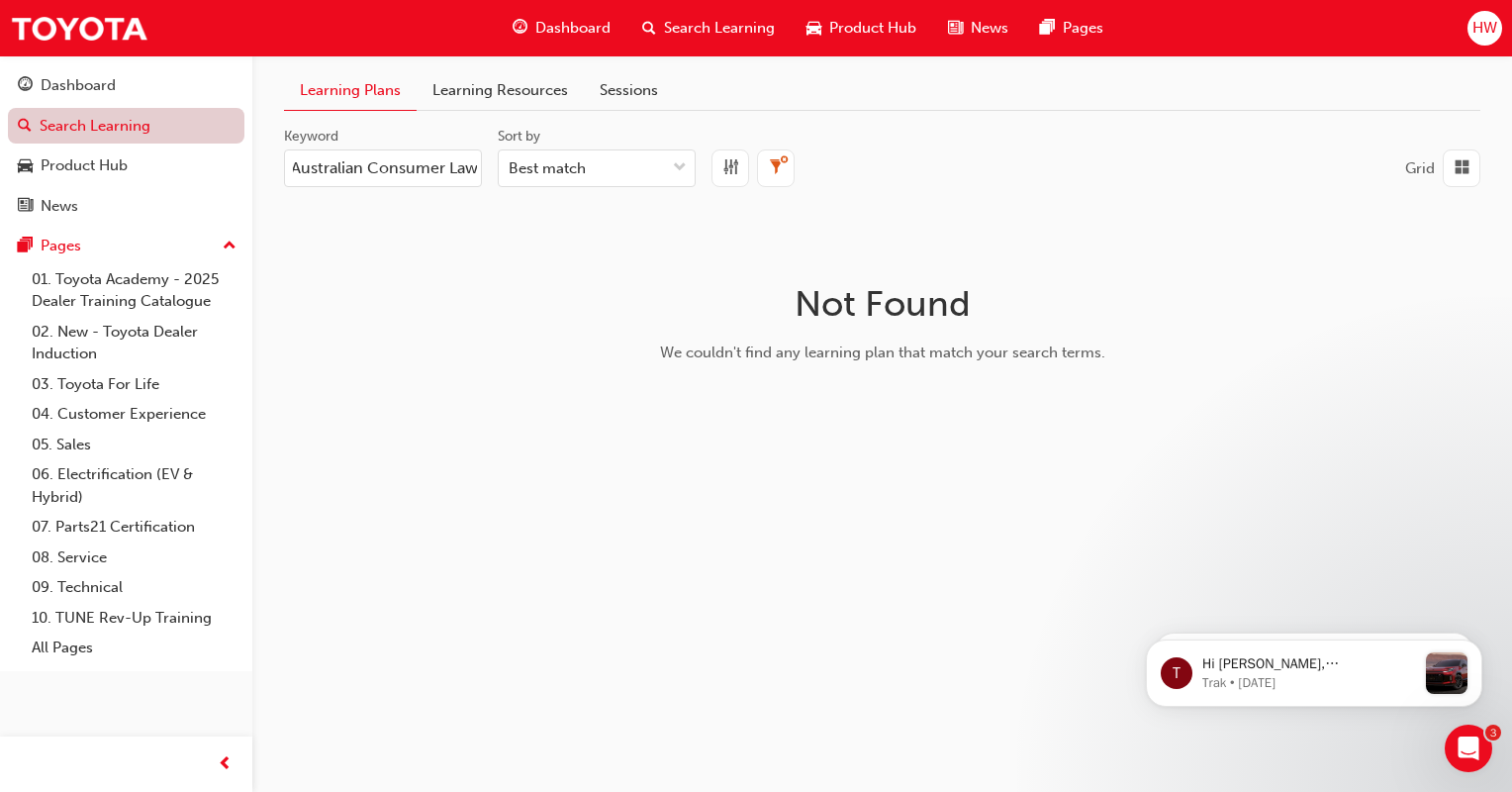 click on "Search Learning" at bounding box center [126, 126] 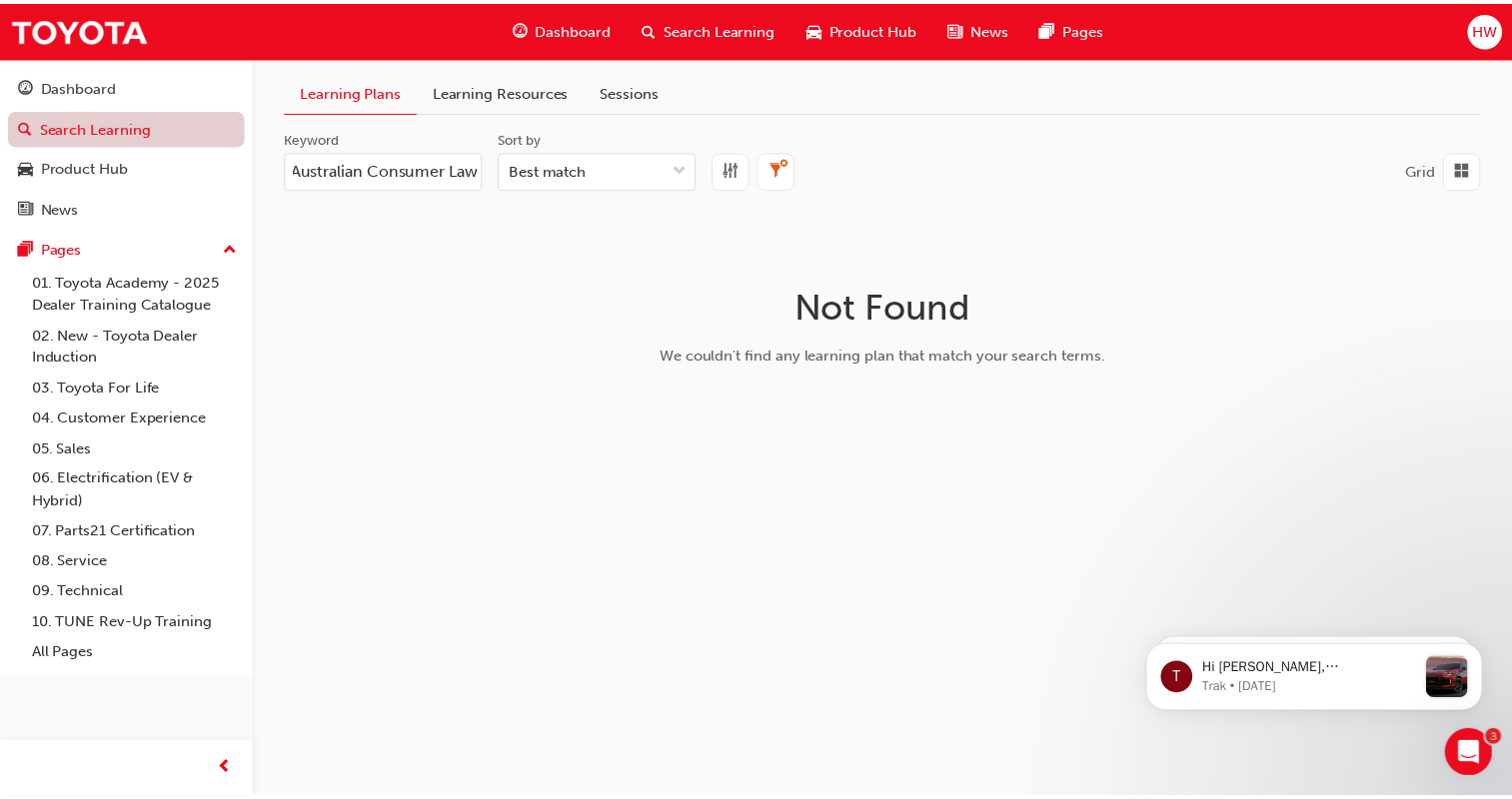 scroll, scrollTop: 0, scrollLeft: 0, axis: both 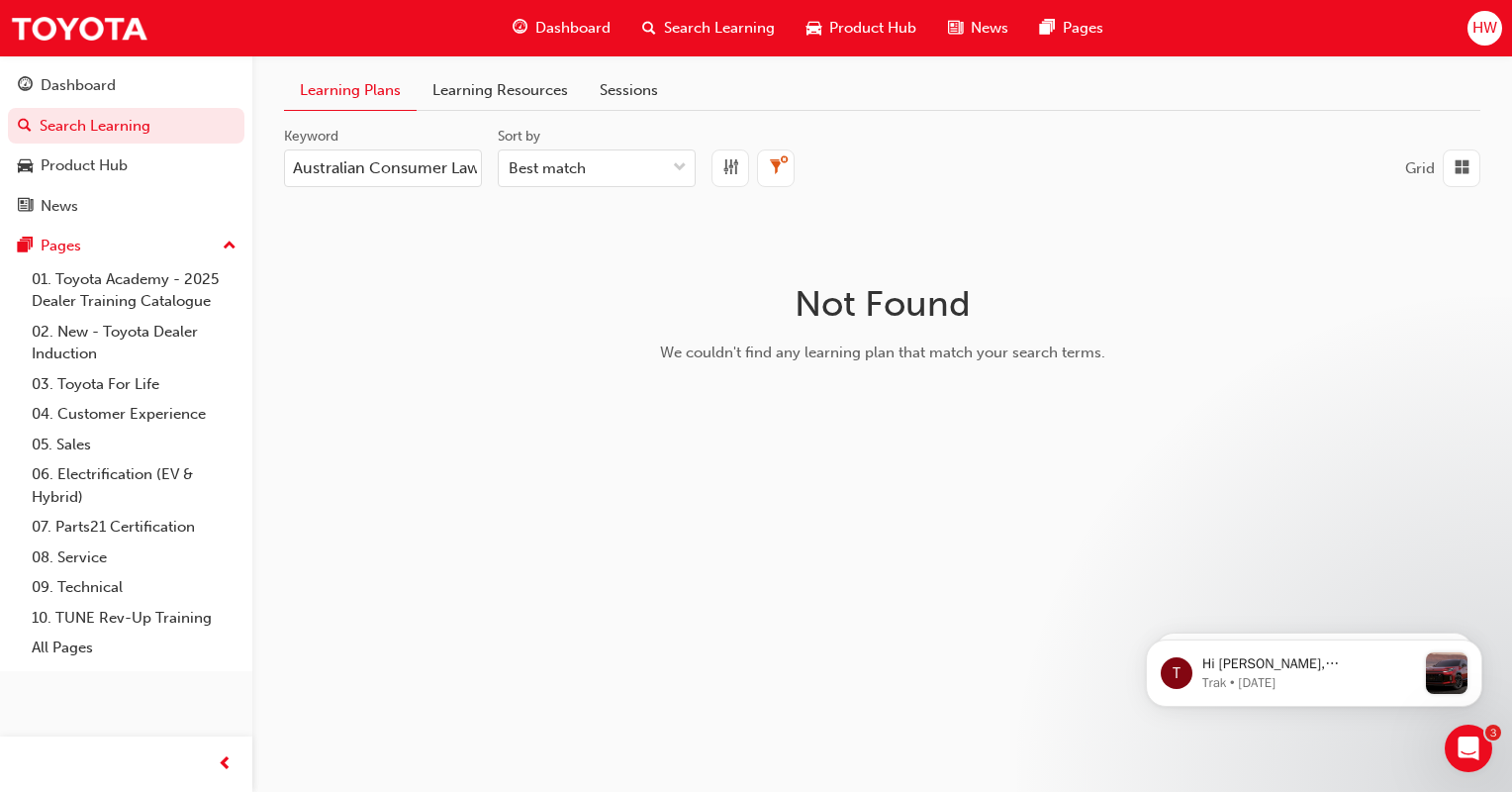 click on "Learning Resources" at bounding box center [500, 90] 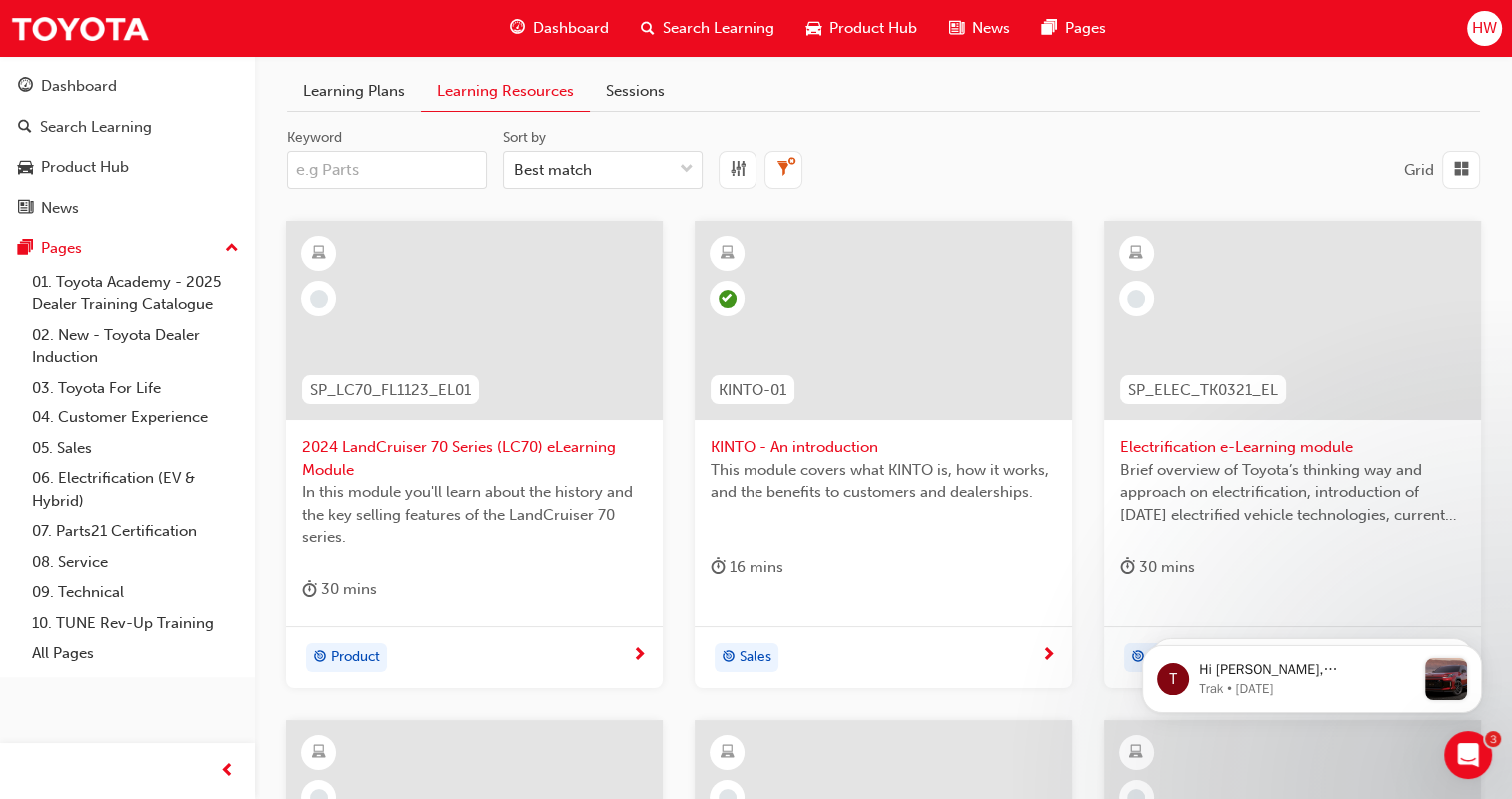 click on "Keyword" at bounding box center (387, 170) 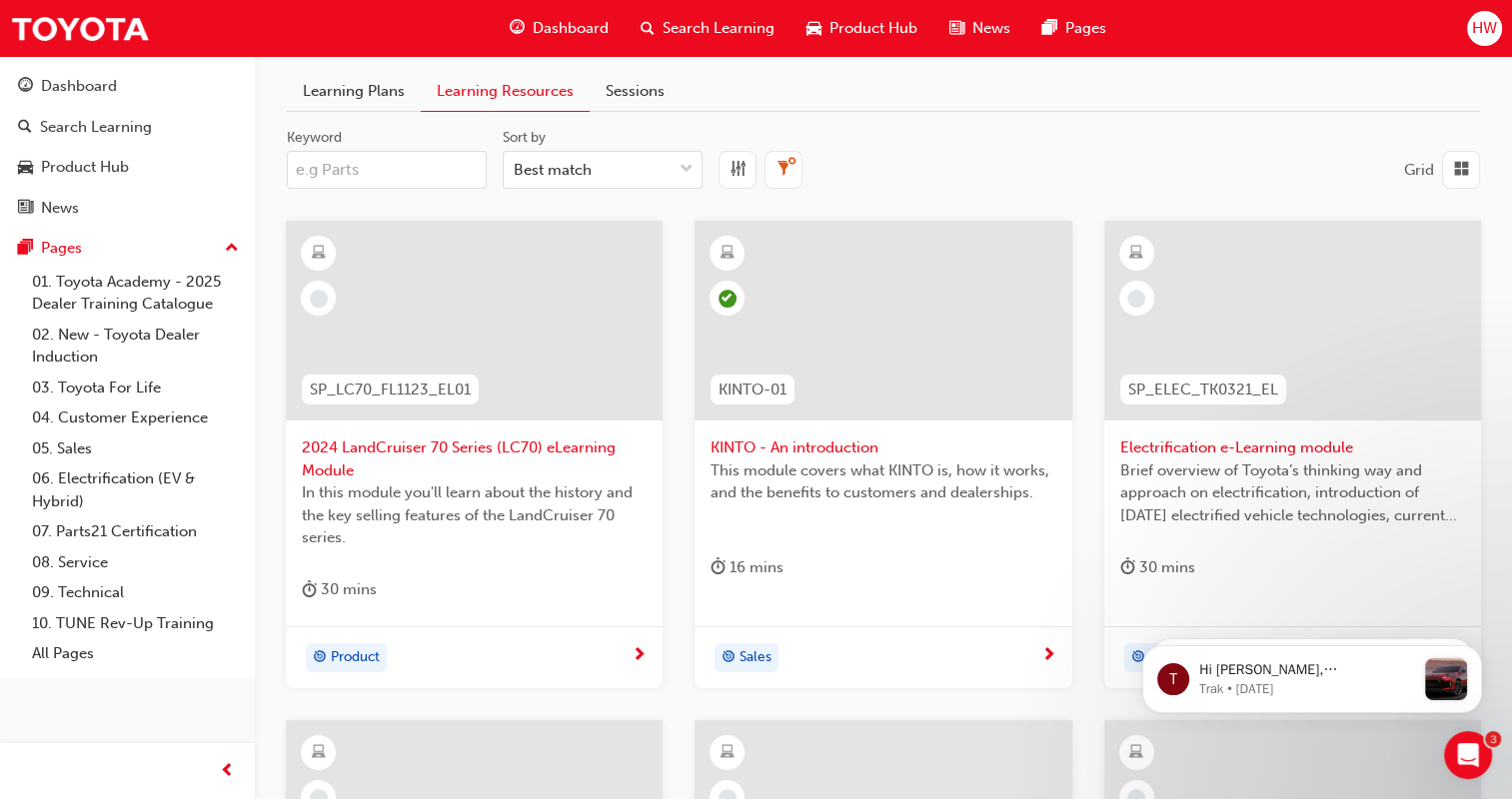 click on "Keyword" at bounding box center [387, 170] 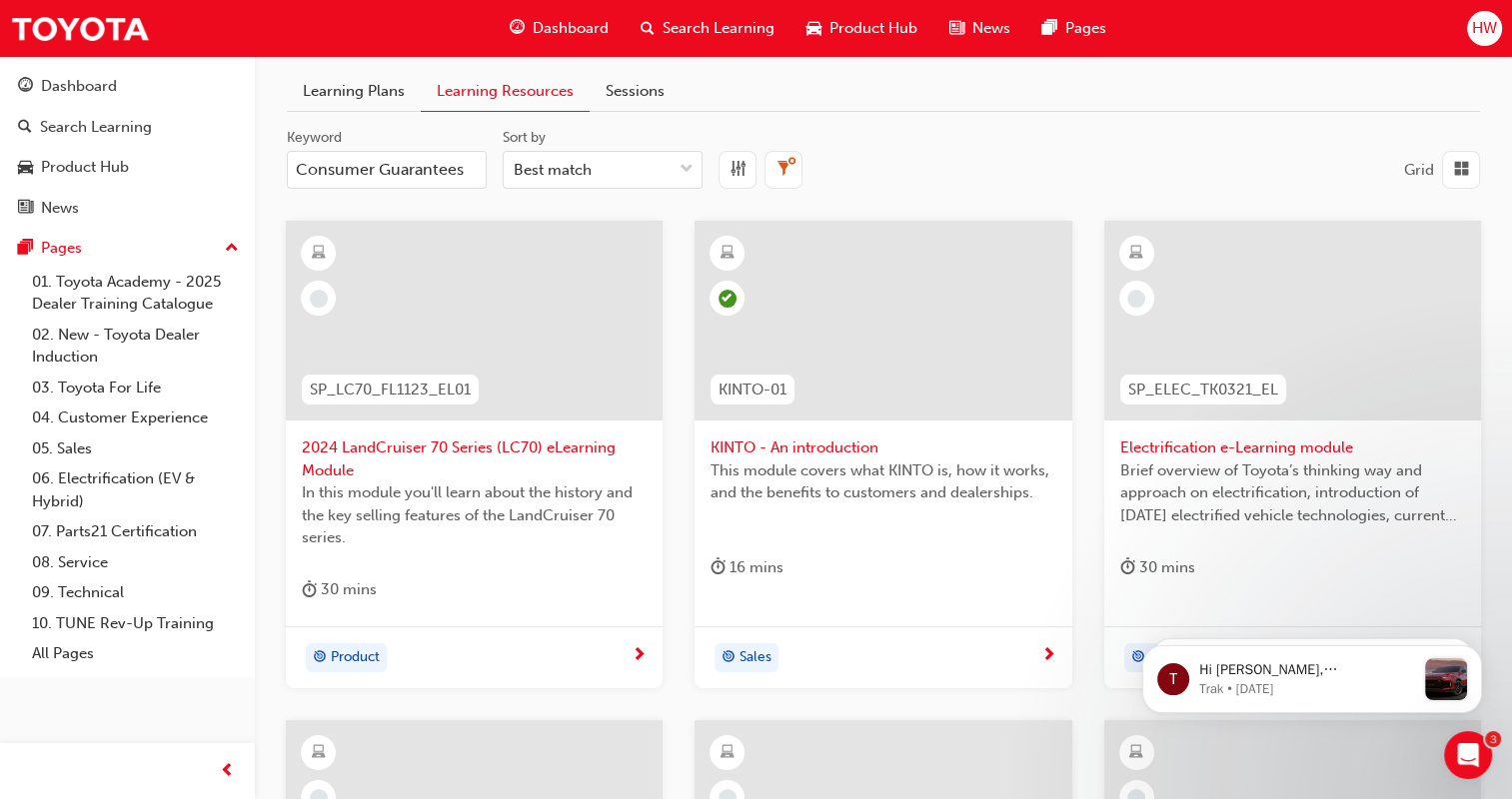 type on "Consumer Guarantees" 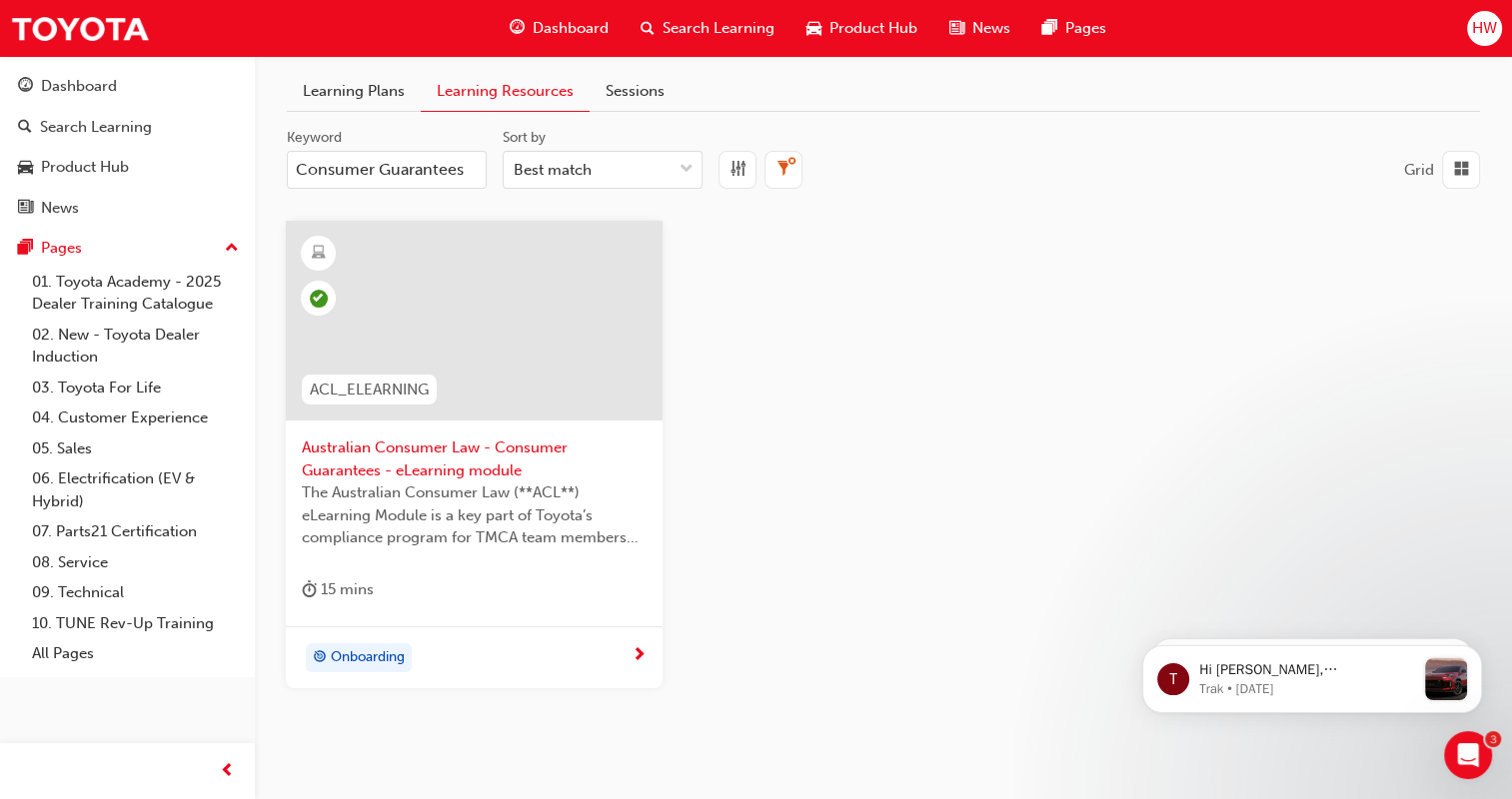 click on "Australian Consumer Law - Consumer Guarantees - eLearning module" at bounding box center [474, 458] 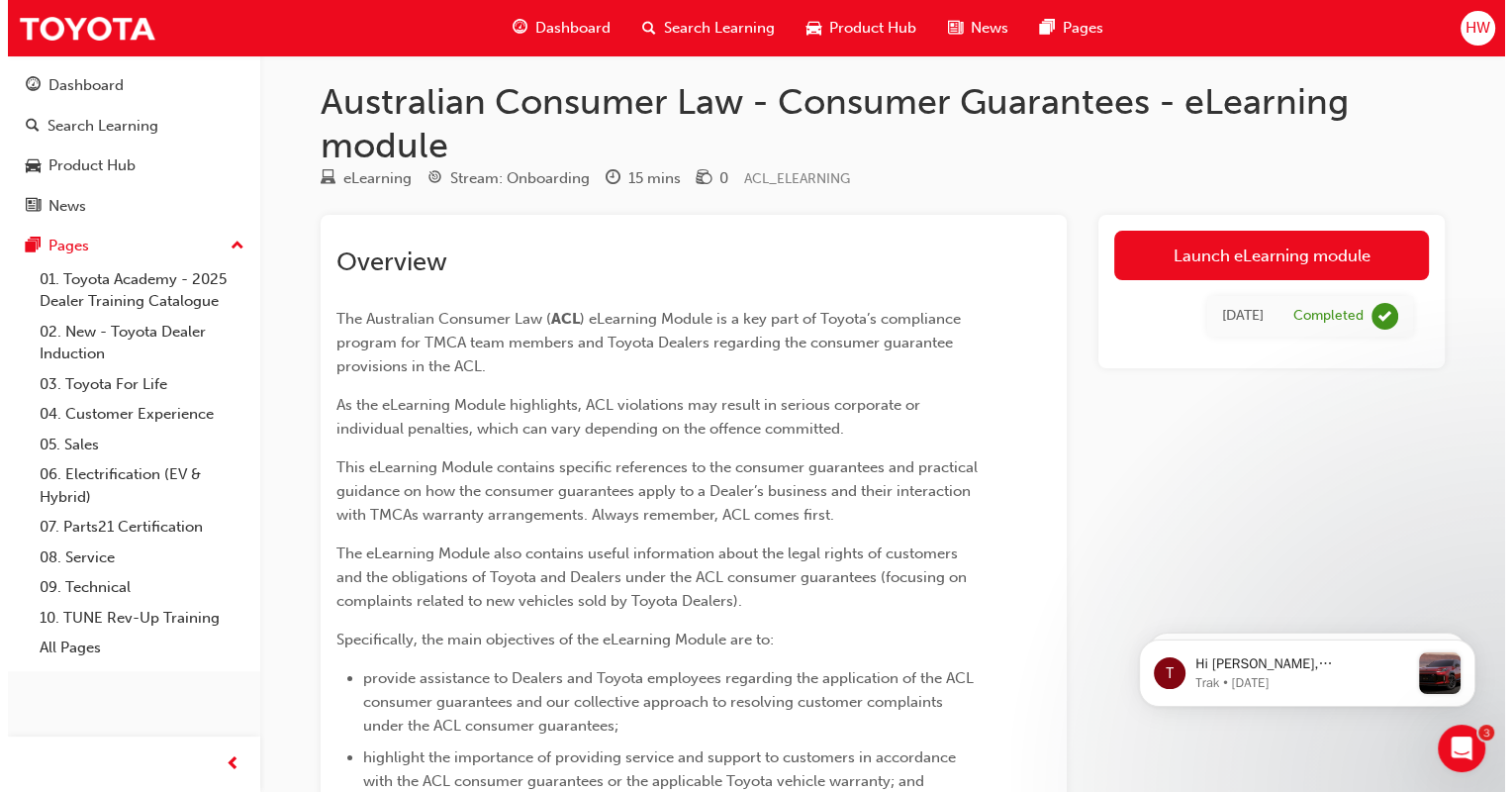 scroll, scrollTop: 0, scrollLeft: 0, axis: both 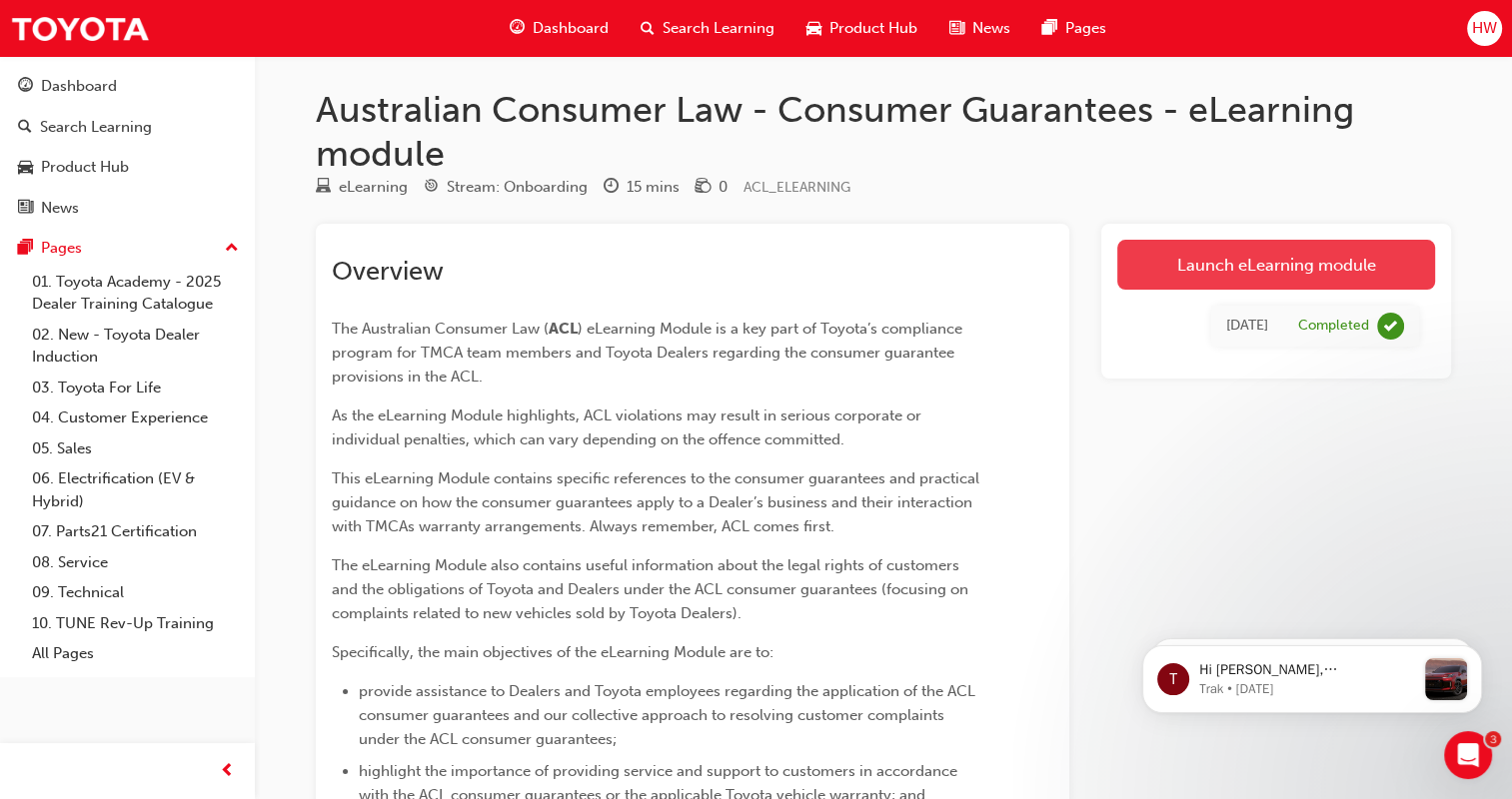 click on "Launch eLearning module" at bounding box center (1276, 265) 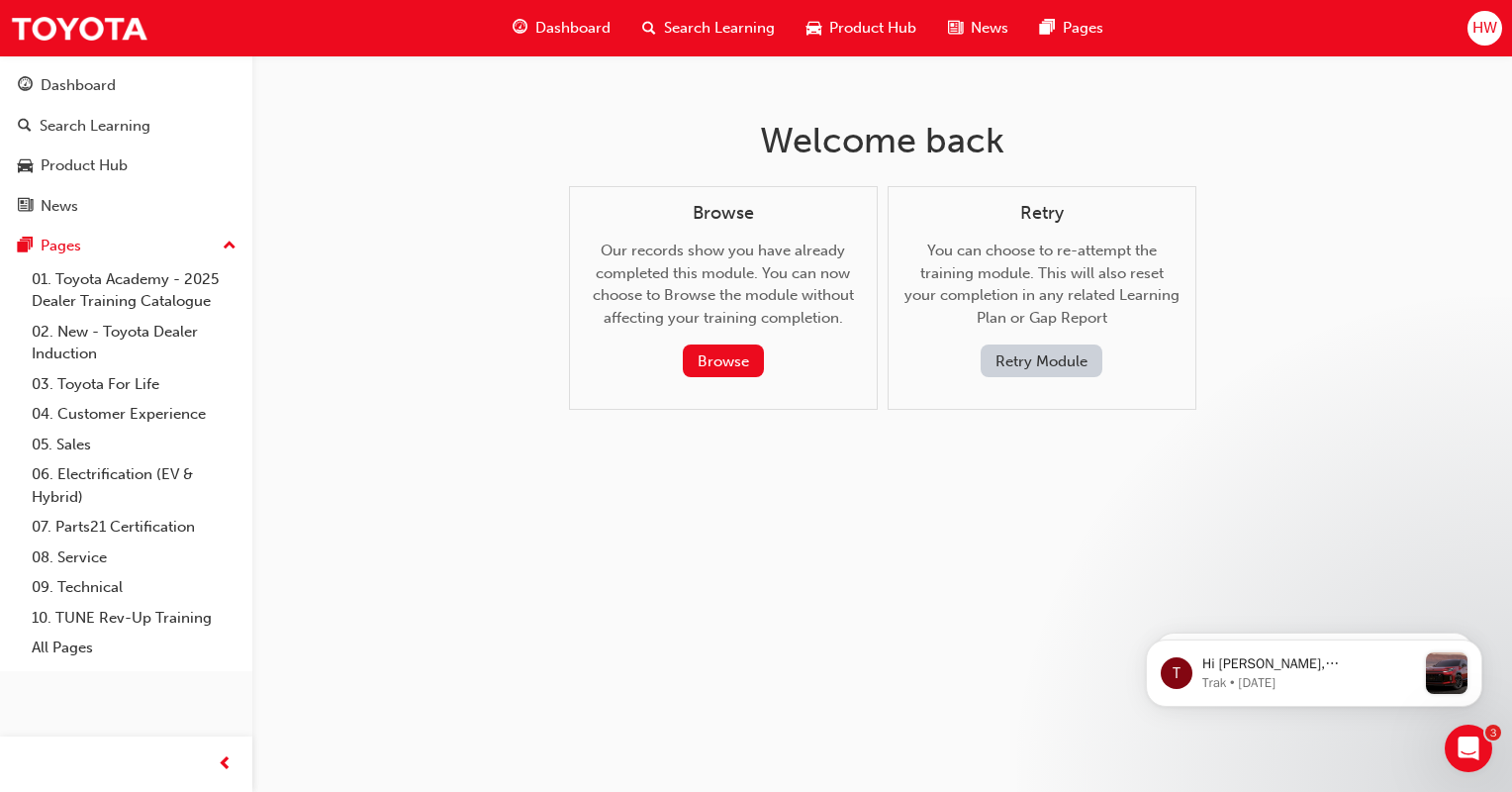 click on "Retry Module" at bounding box center [1041, 360] 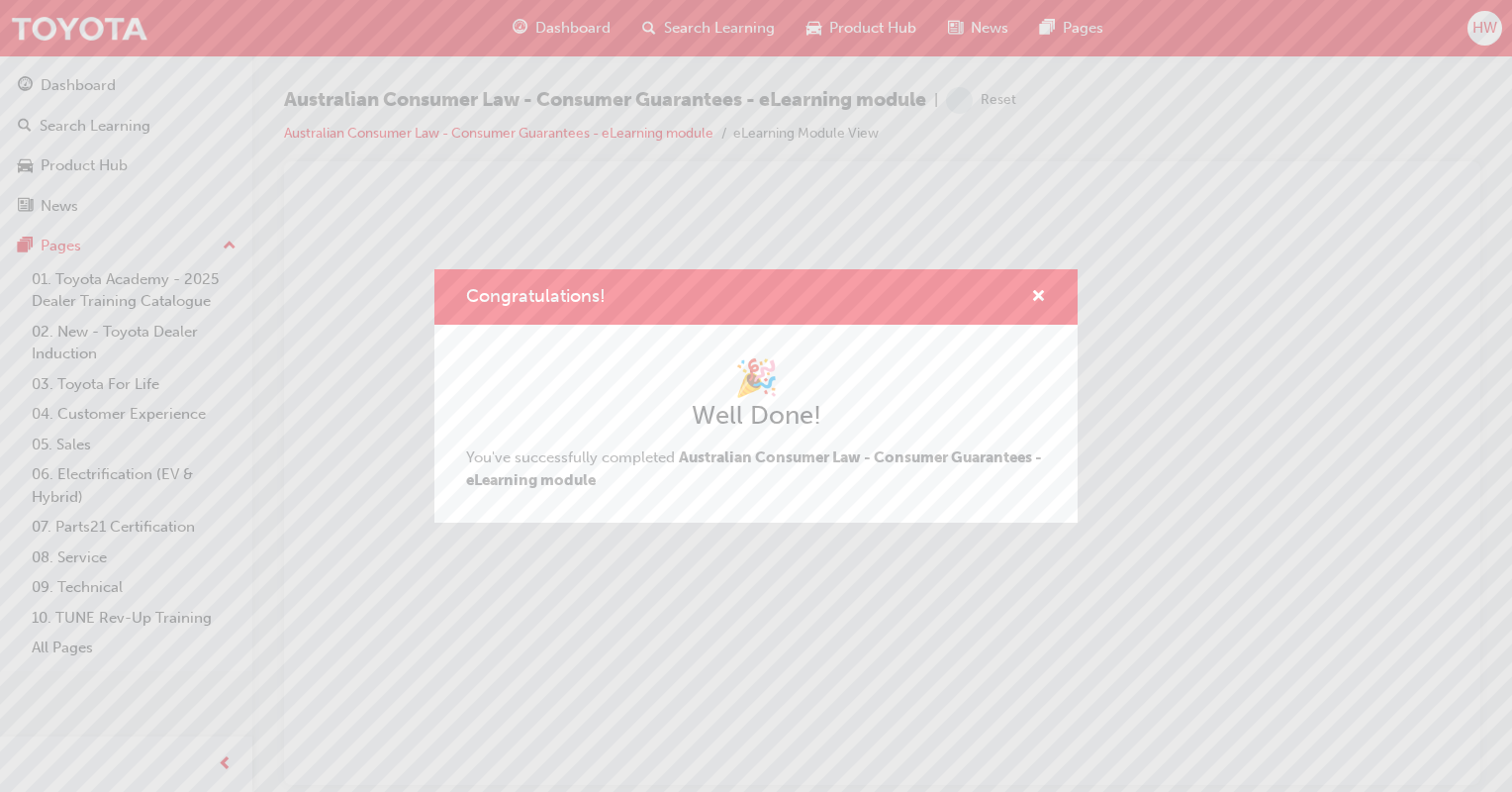 scroll, scrollTop: 0, scrollLeft: 0, axis: both 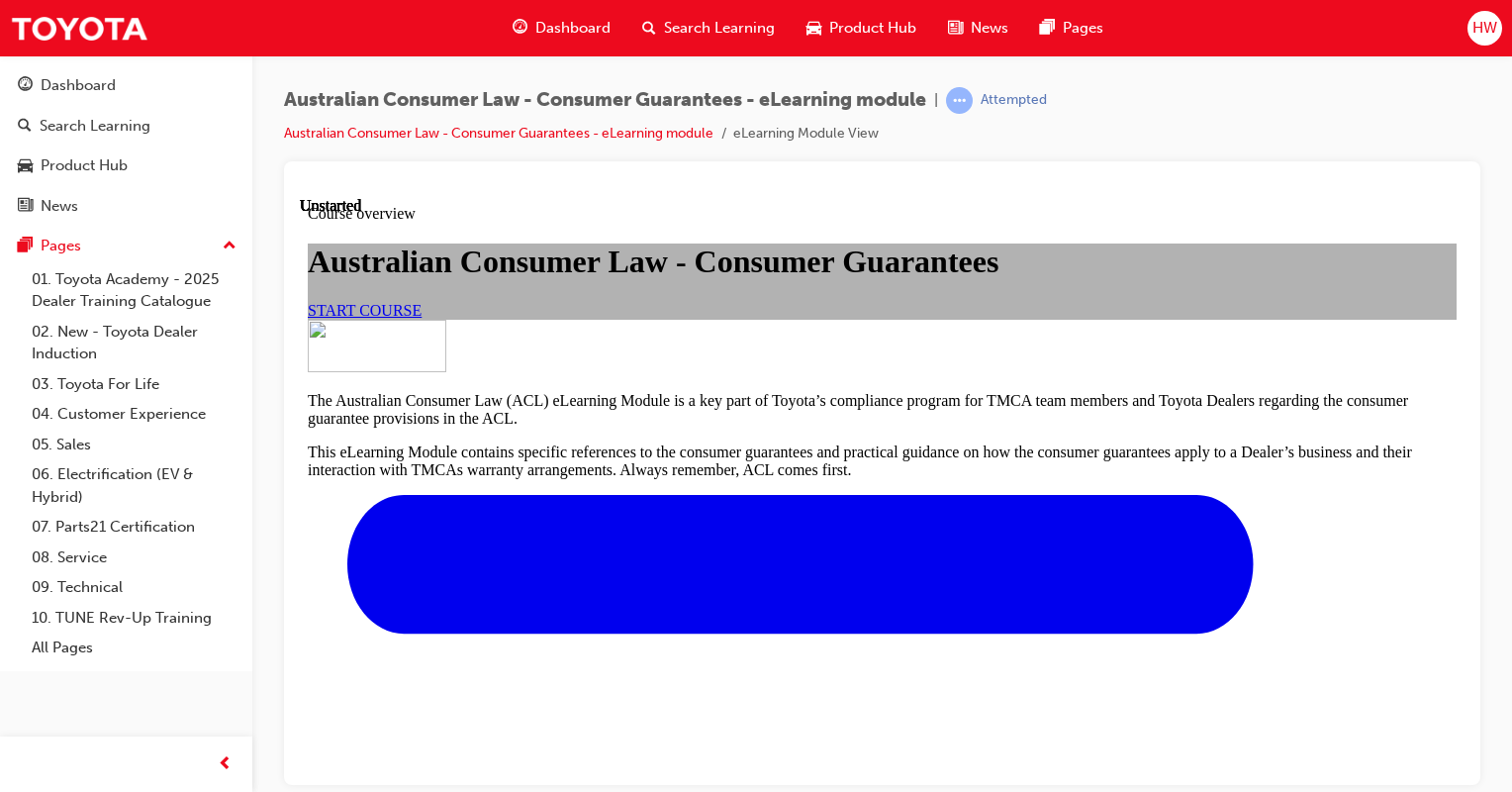 click on "START COURSE" at bounding box center (364, 309) 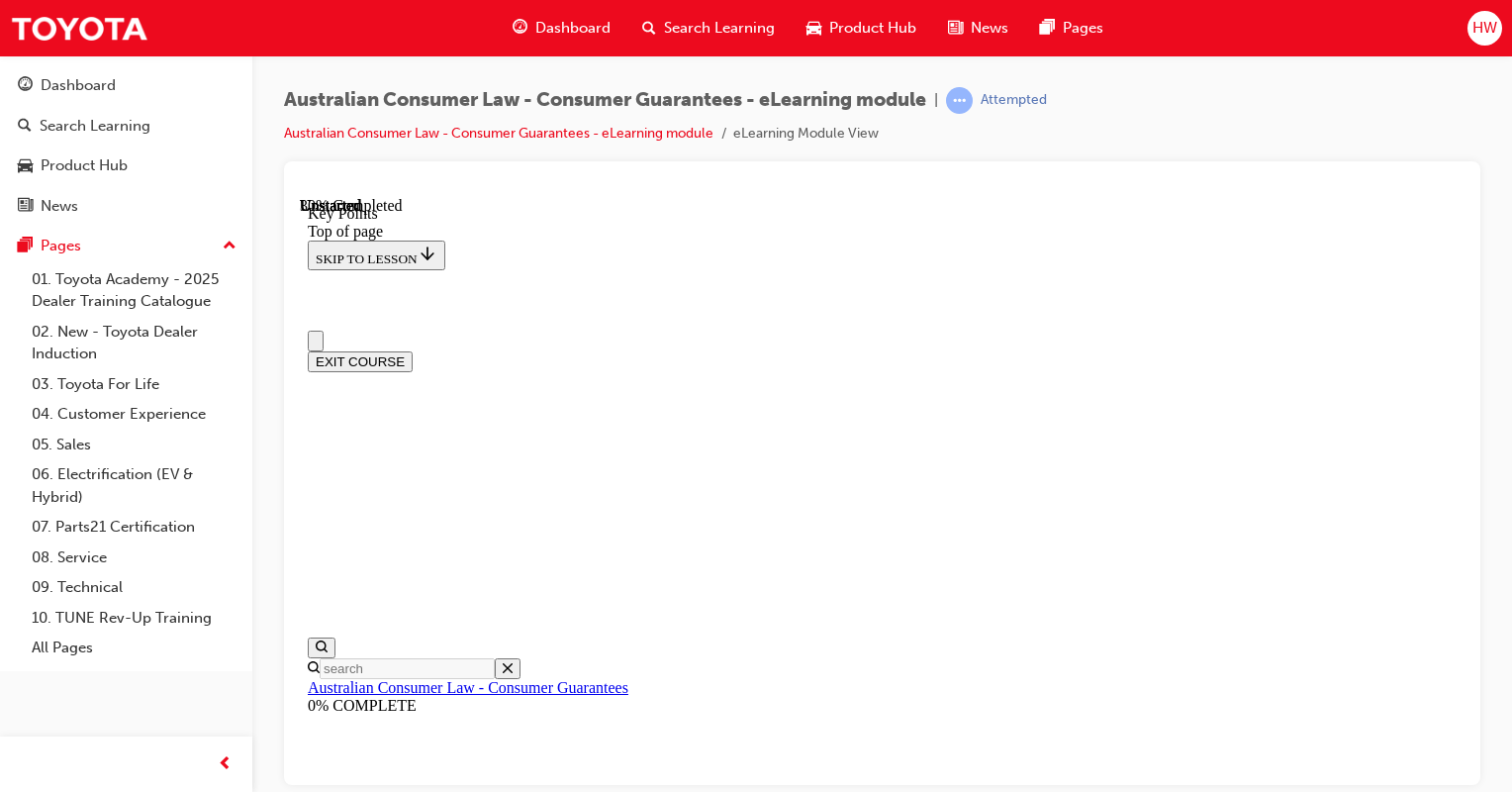 scroll, scrollTop: 0, scrollLeft: 0, axis: both 